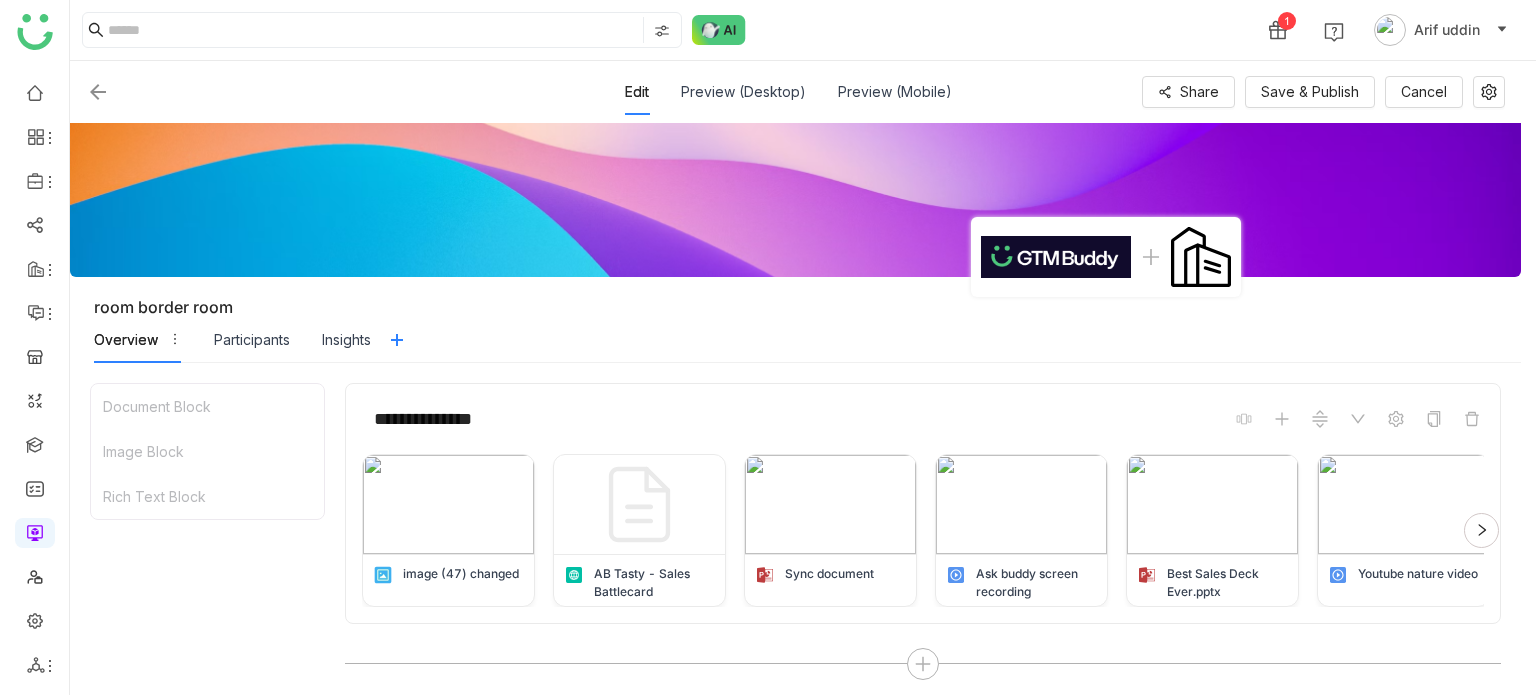 scroll, scrollTop: 0, scrollLeft: 0, axis: both 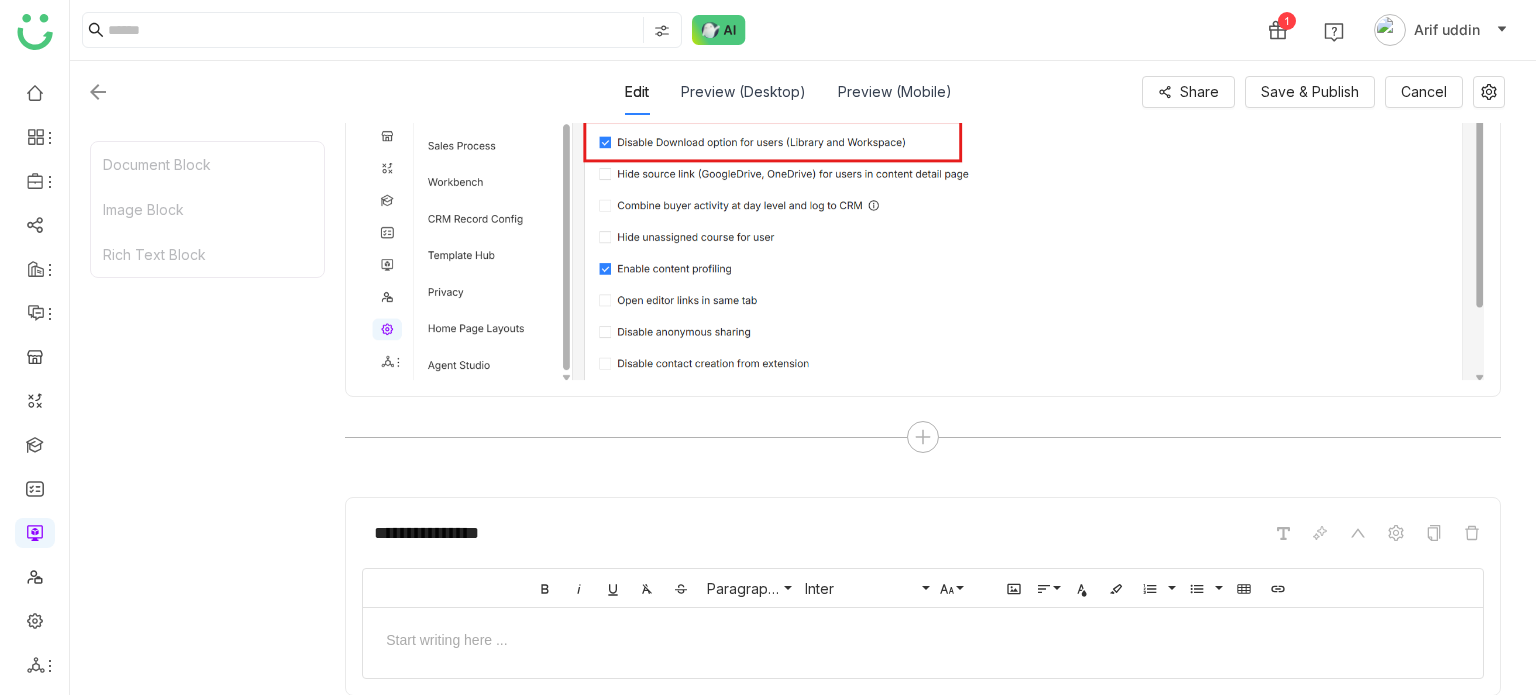 click at bounding box center [98, 92] 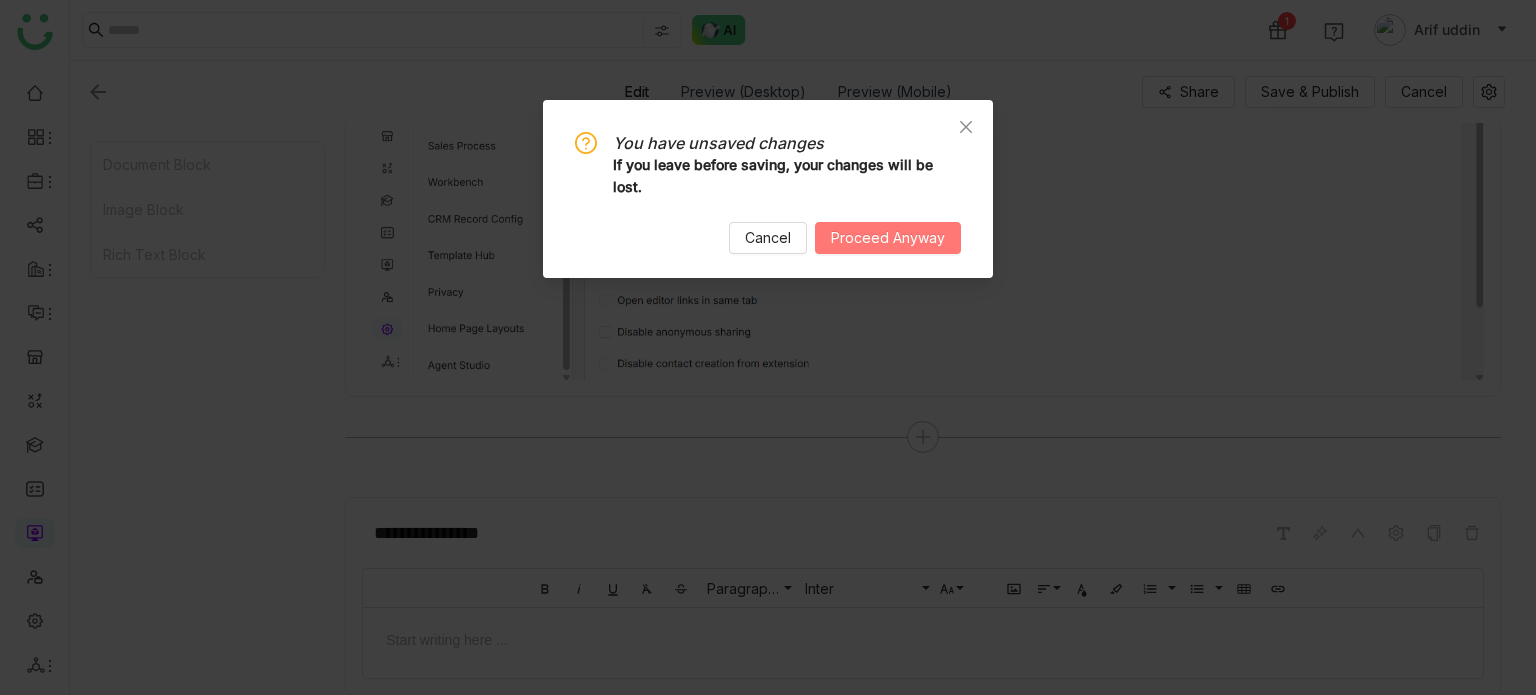 click on "Proceed Anyway" at bounding box center (888, 238) 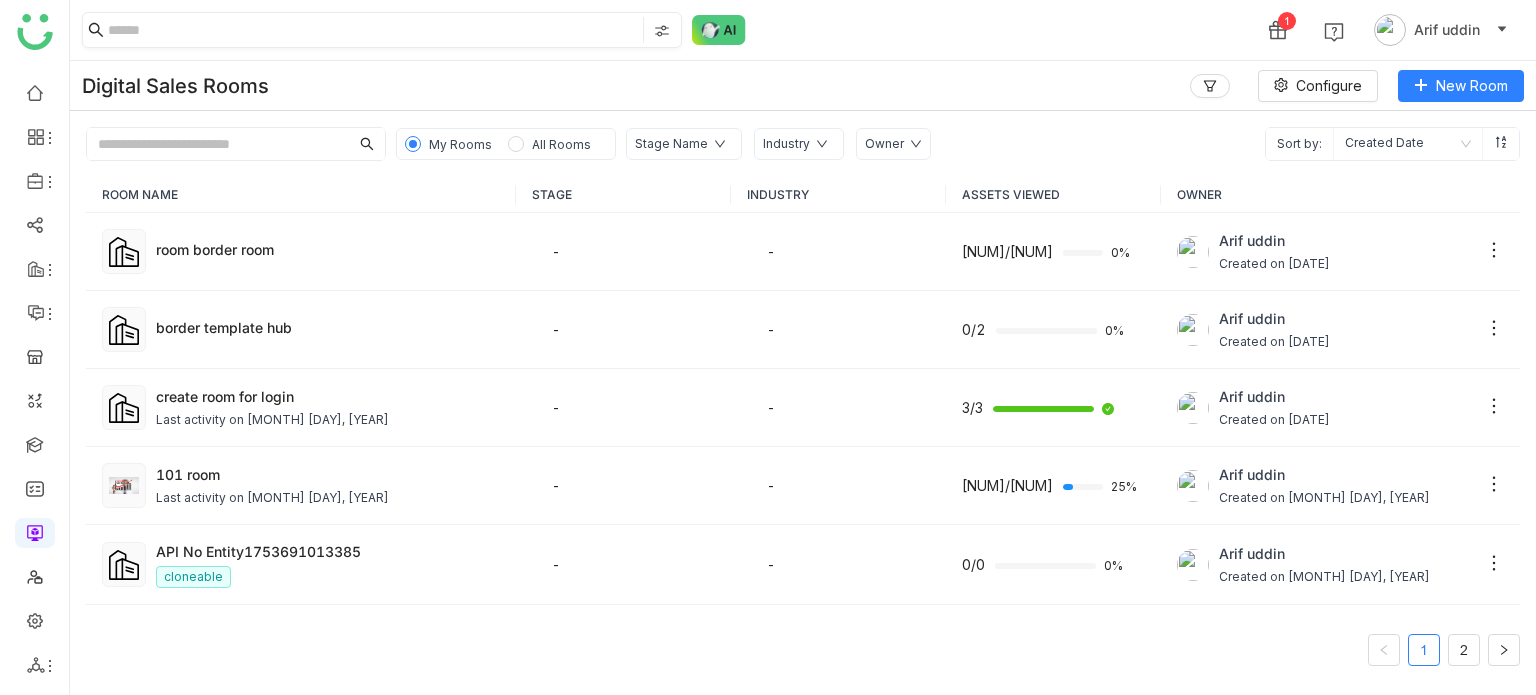 click 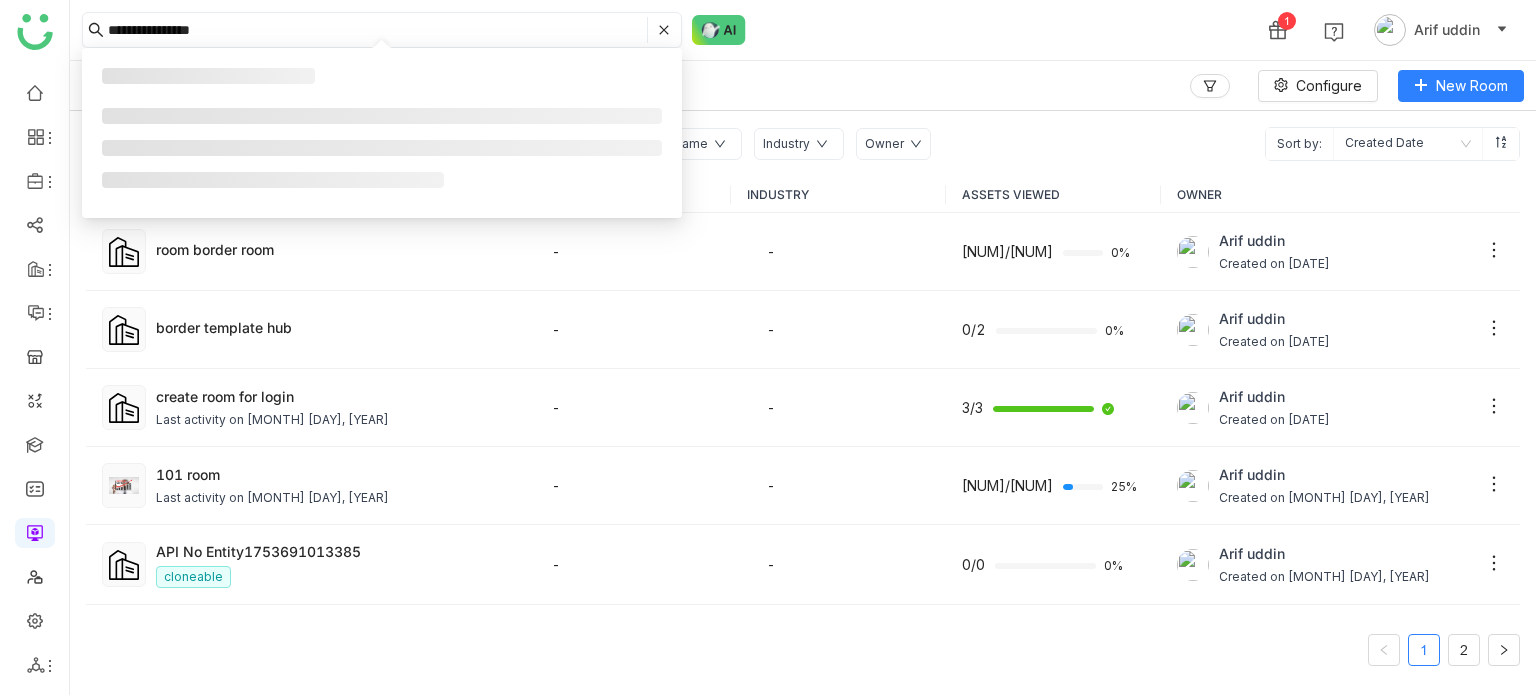 type on "**********" 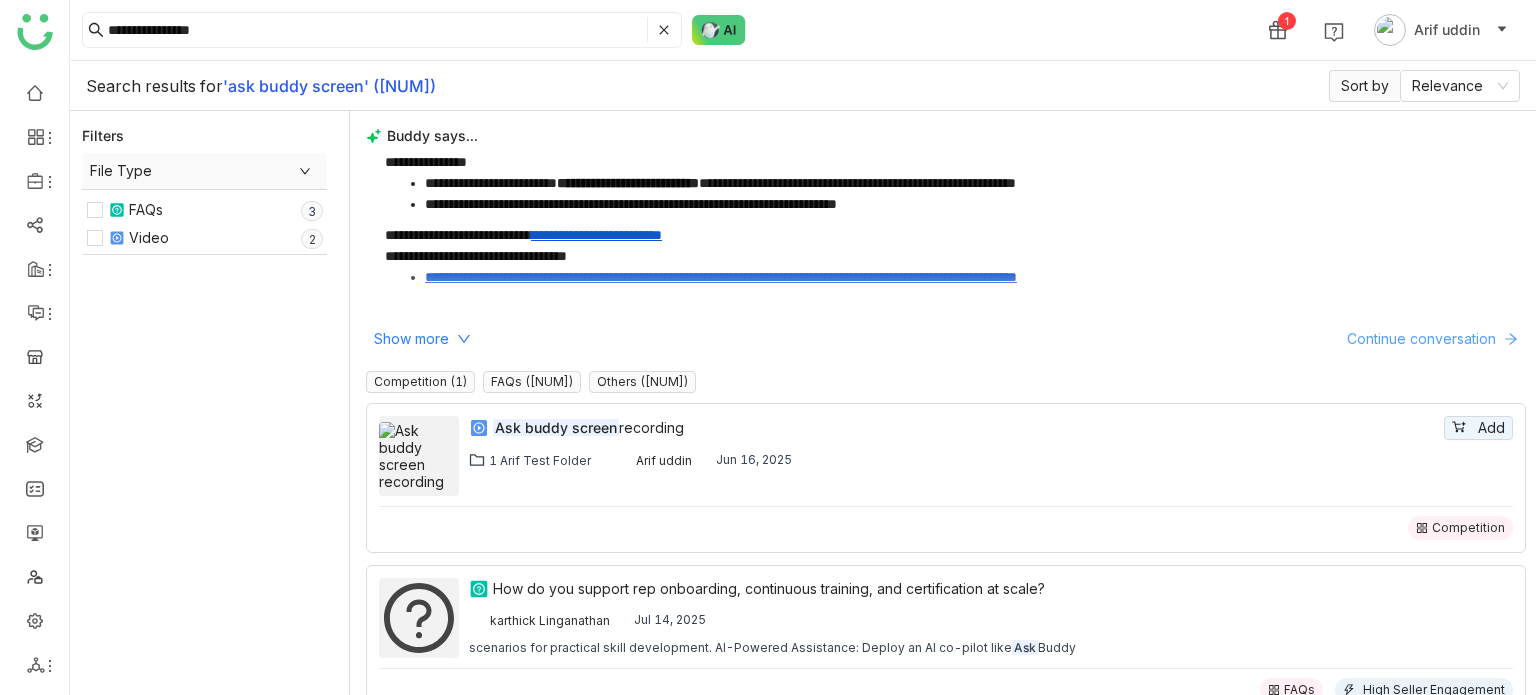 click on "Continue conversation" 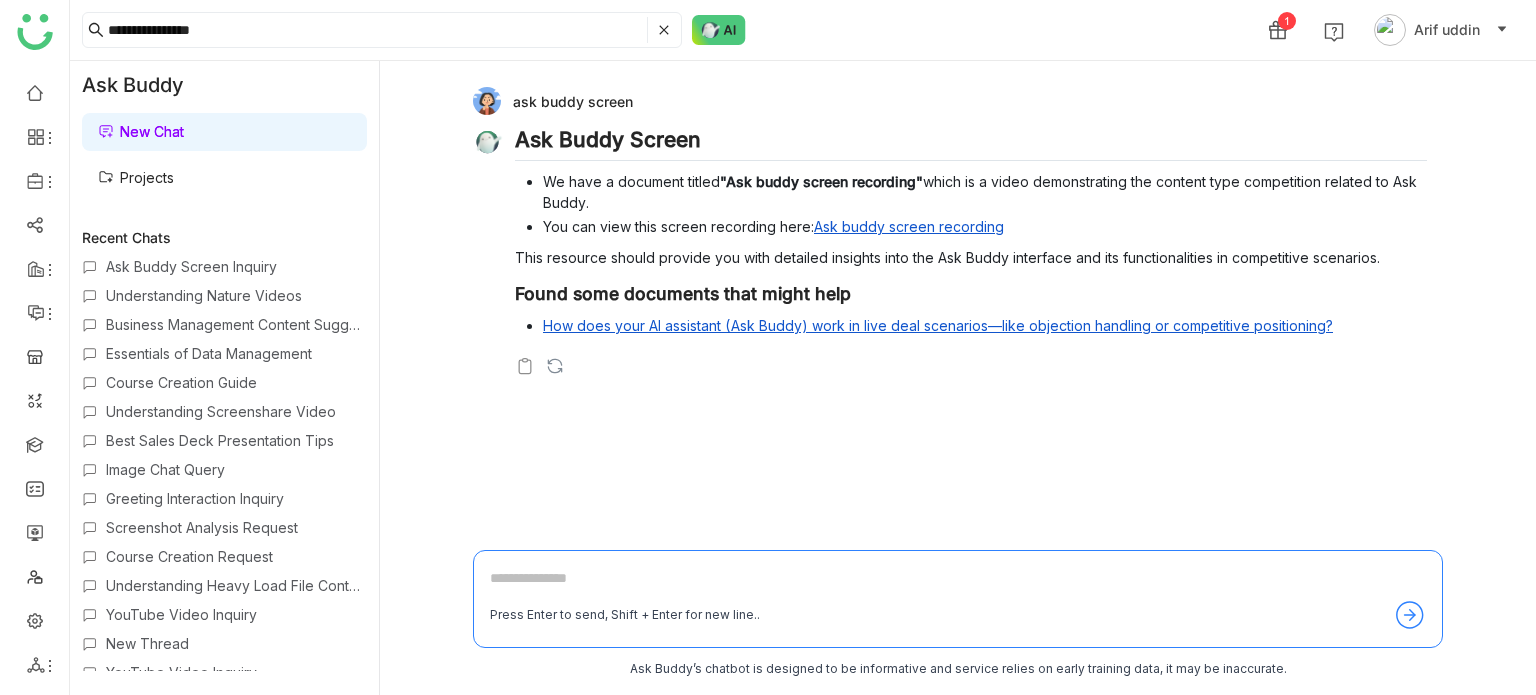 click at bounding box center (958, 583) 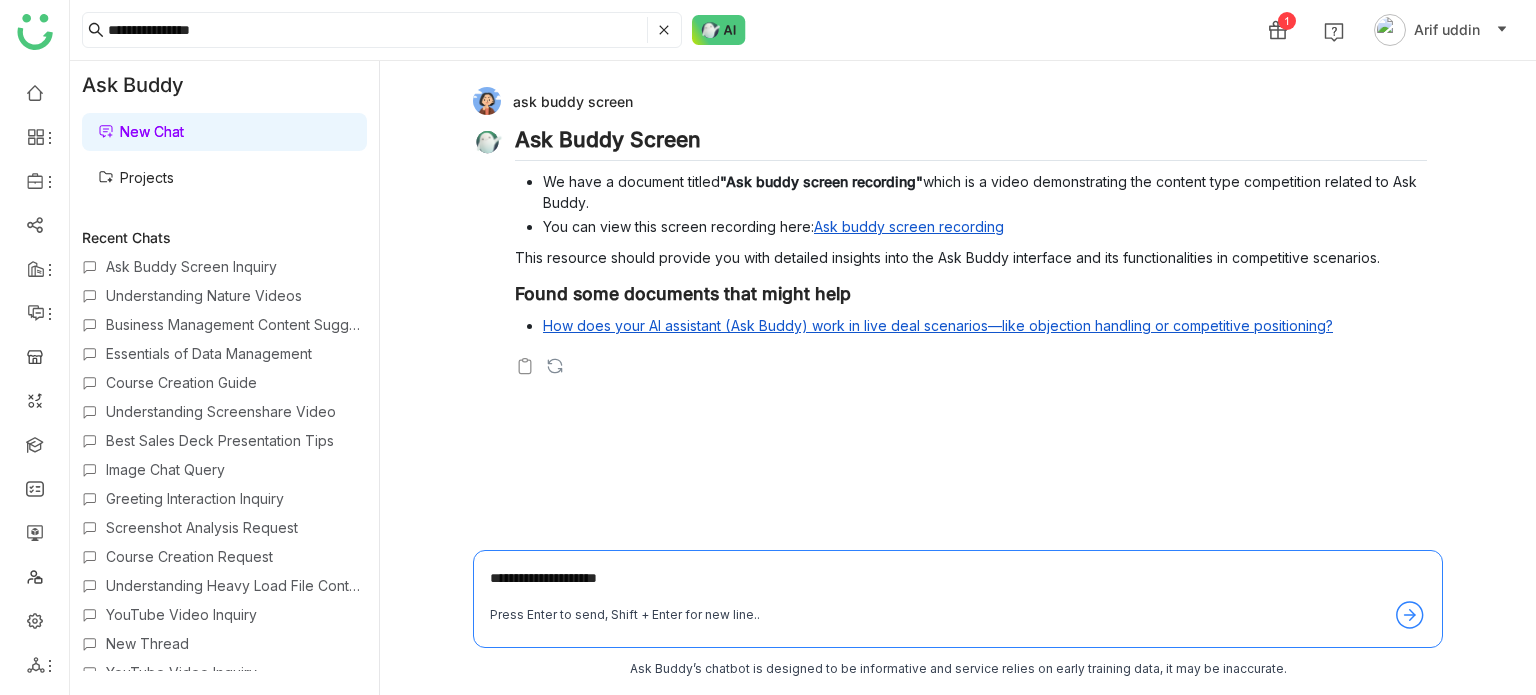 type on "**********" 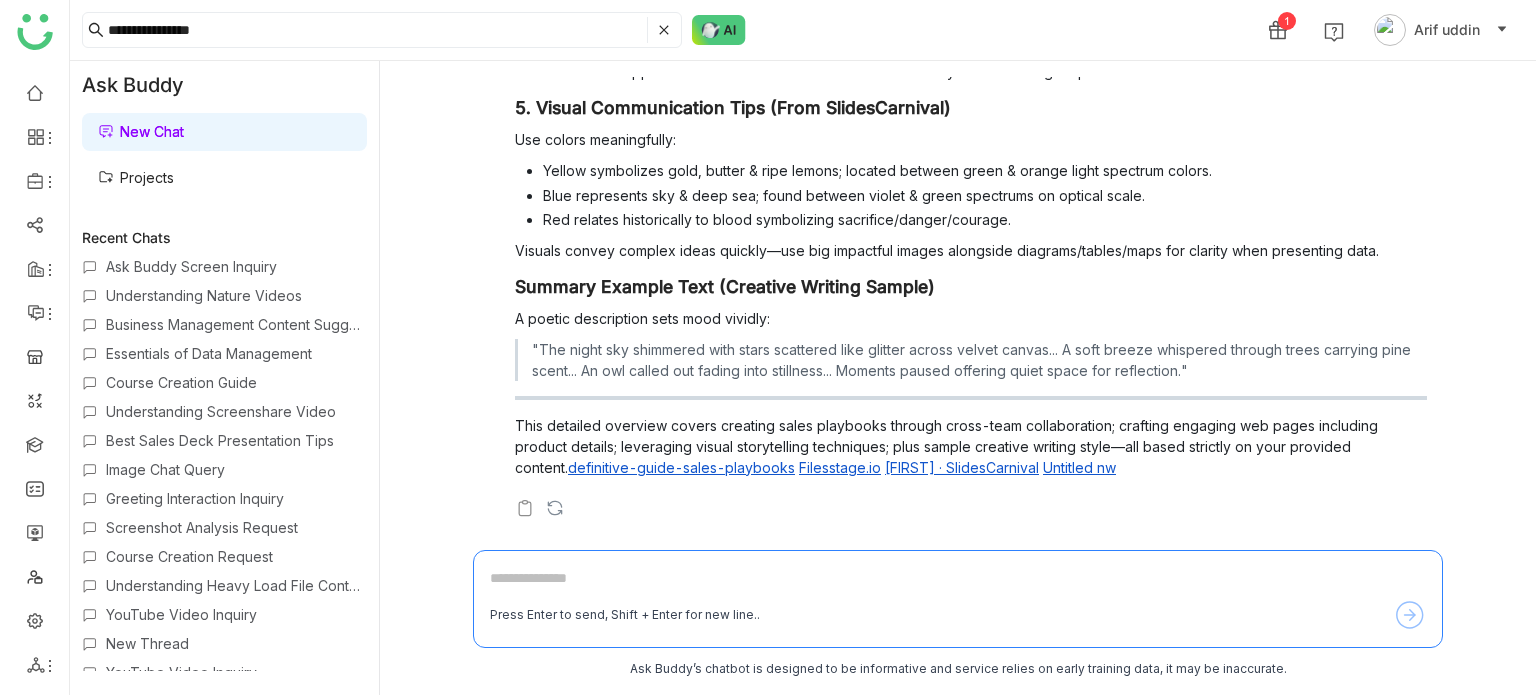 scroll, scrollTop: 1530, scrollLeft: 0, axis: vertical 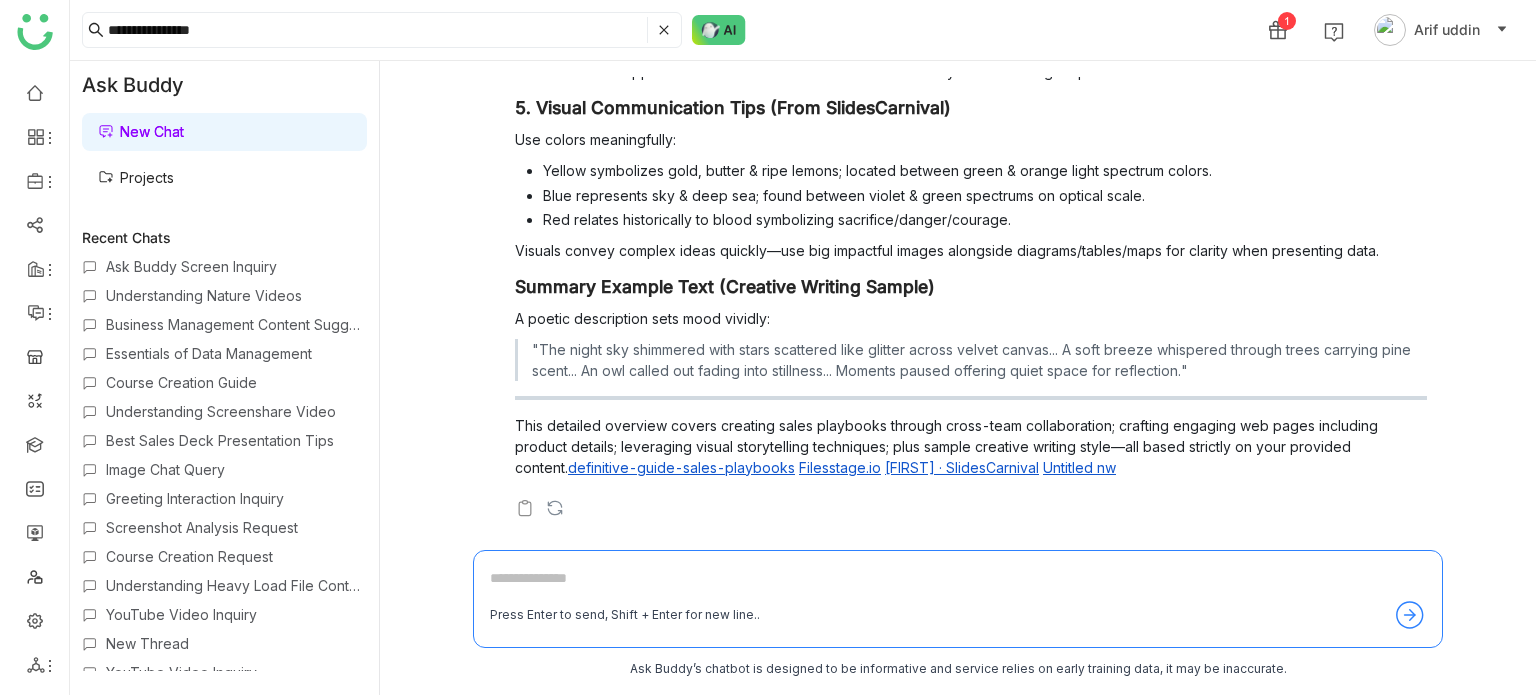 click on "Ask Buddy Screen Inquiry" at bounding box center [236, 266] 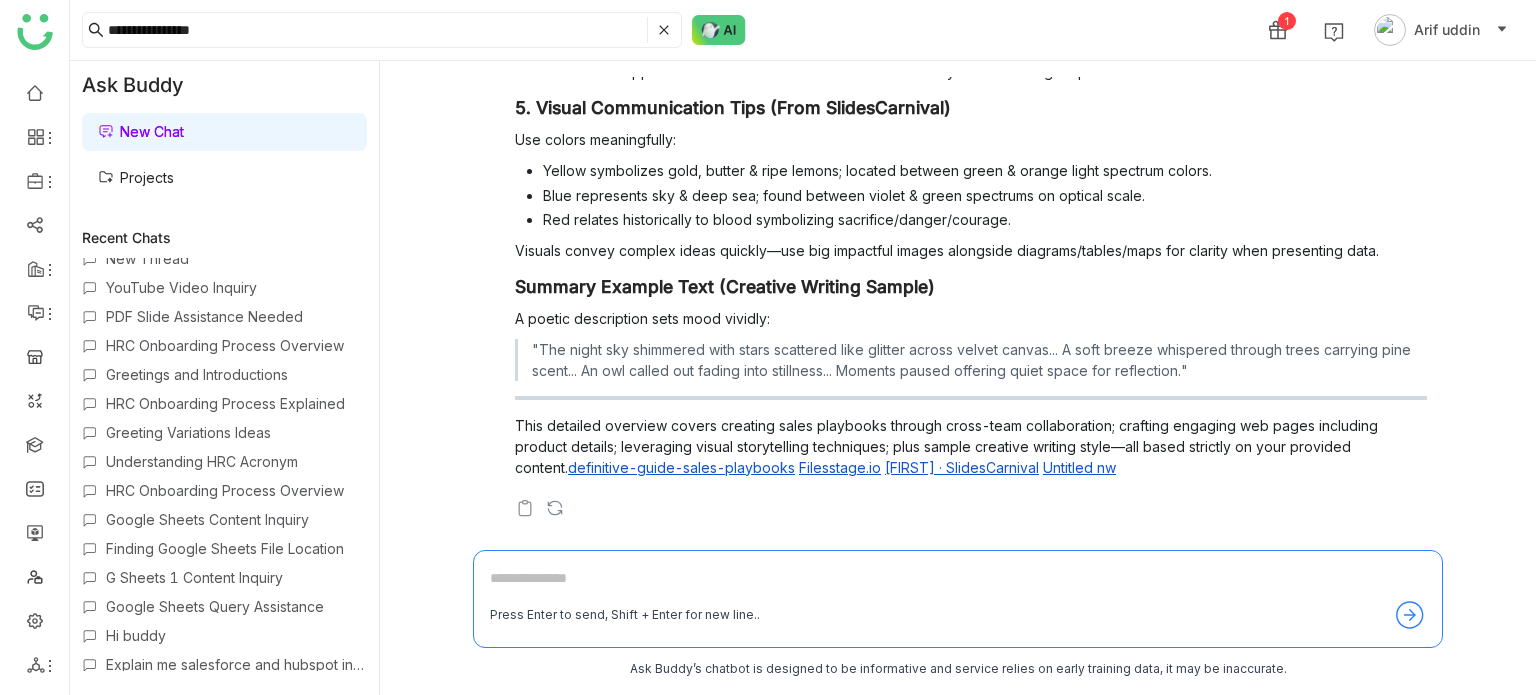 scroll, scrollTop: 379, scrollLeft: 0, axis: vertical 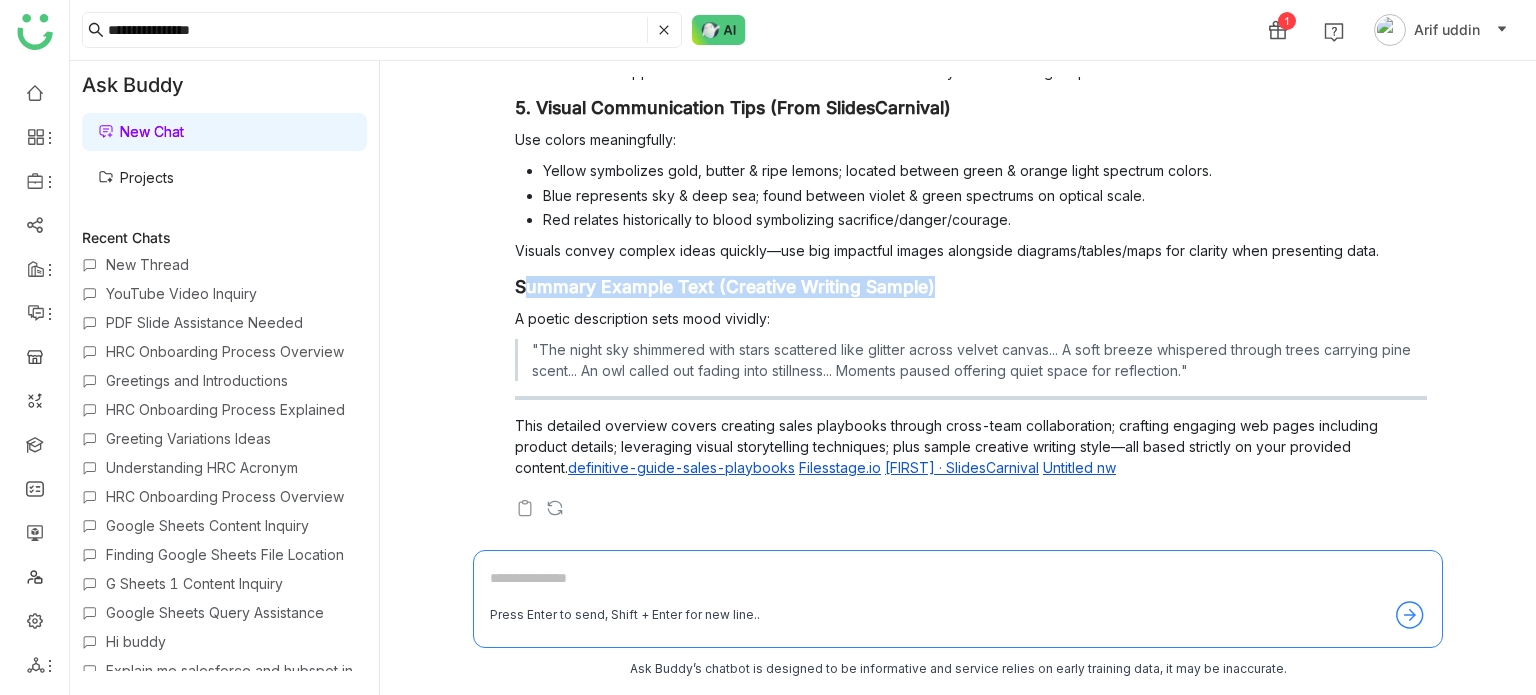 drag, startPoint x: 932, startPoint y: 288, endPoint x: 525, endPoint y: 289, distance: 407.00122 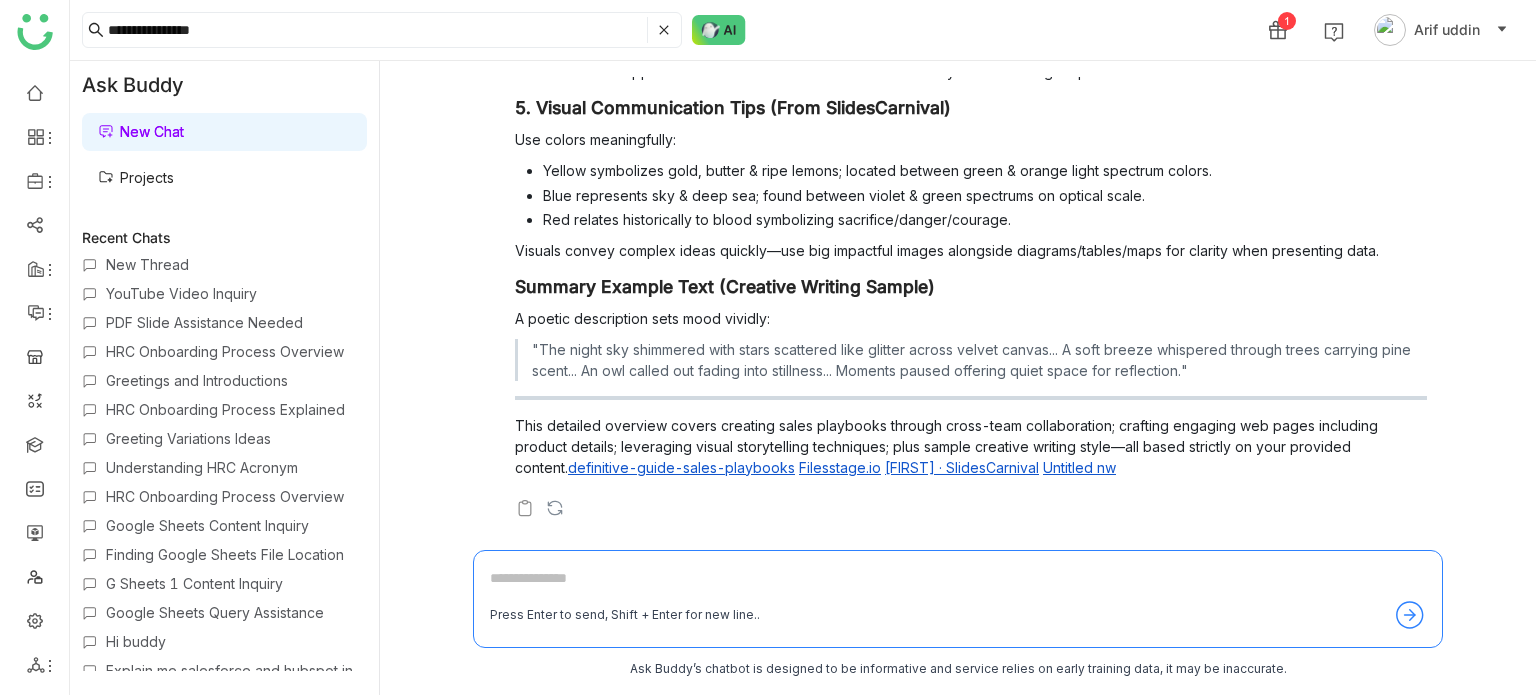 click on "Summary Example Text (Creative Writing Sample)" at bounding box center (971, 287) 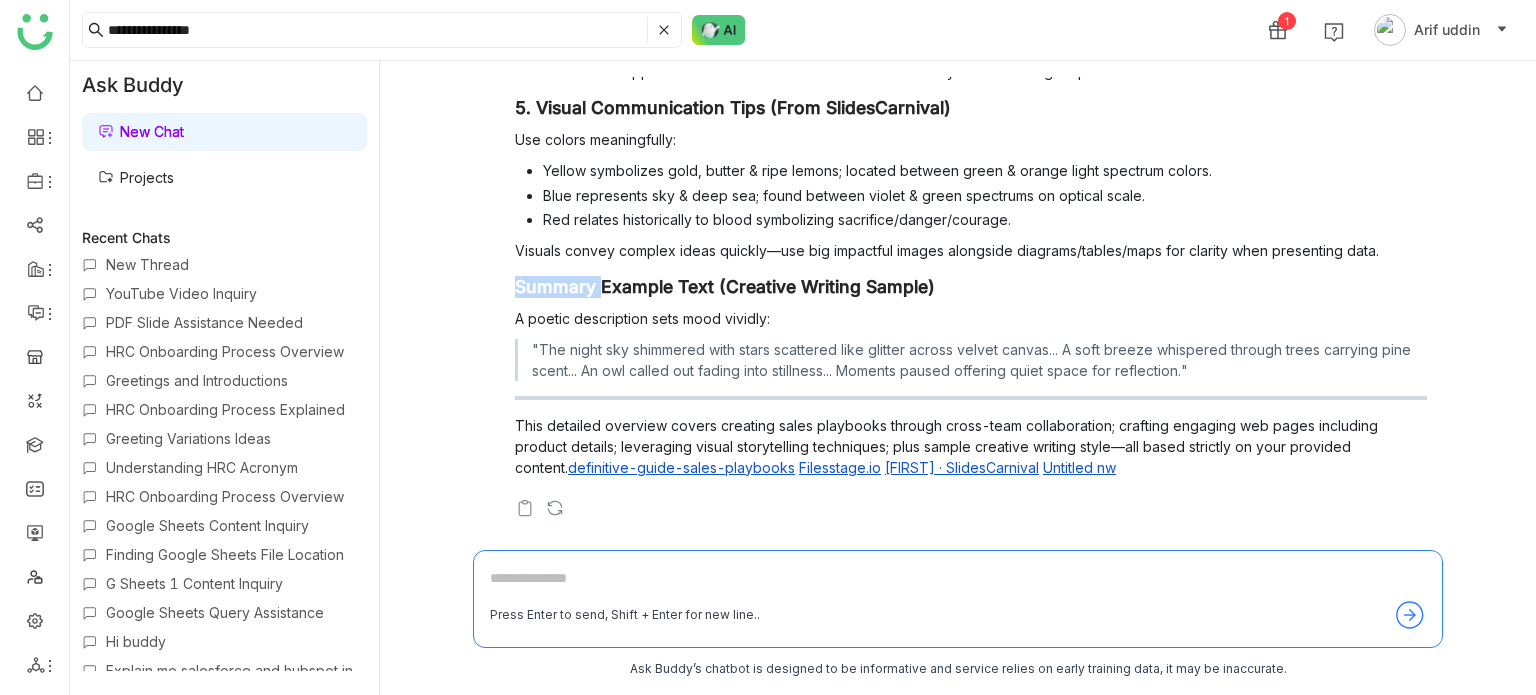 click on "Summary Example Text (Creative Writing Sample)" at bounding box center [971, 287] 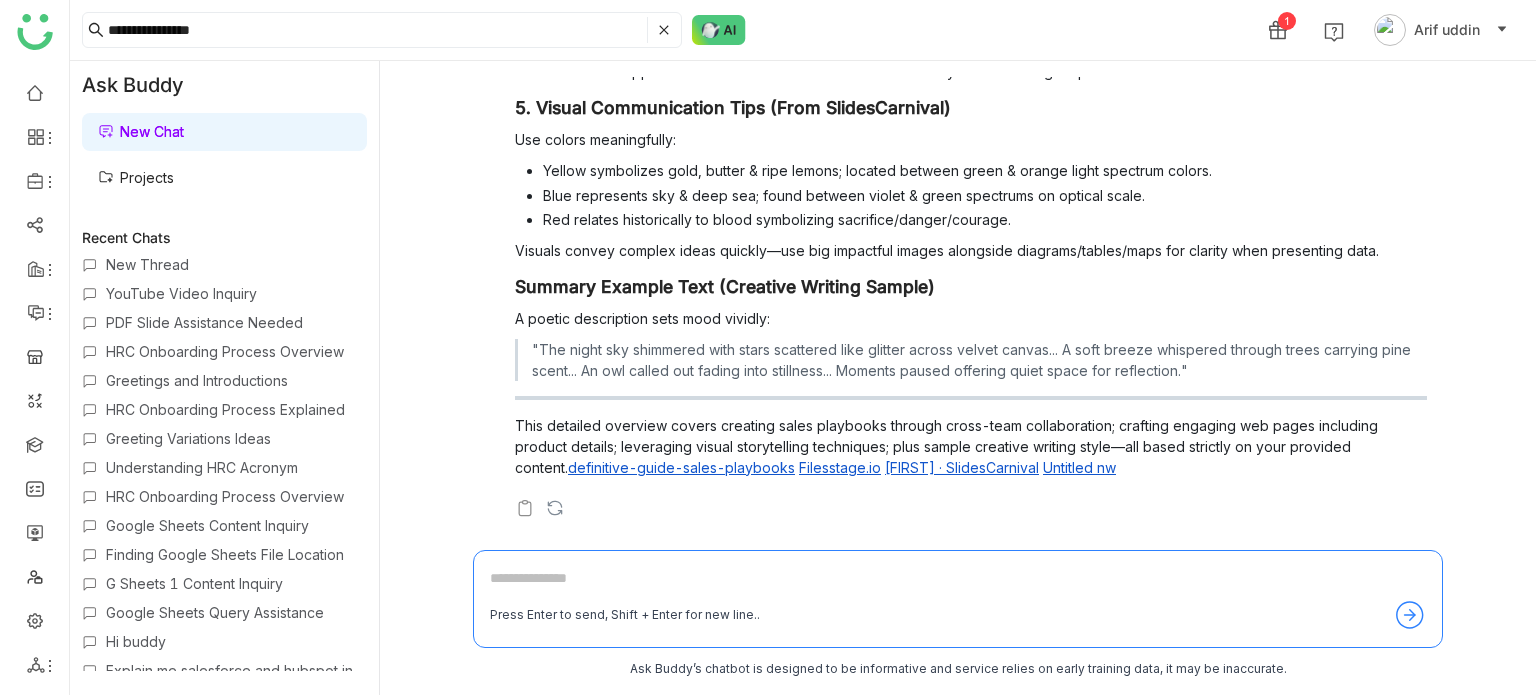 click on "Summary Example Text (Creative Writing Sample)" at bounding box center (971, 287) 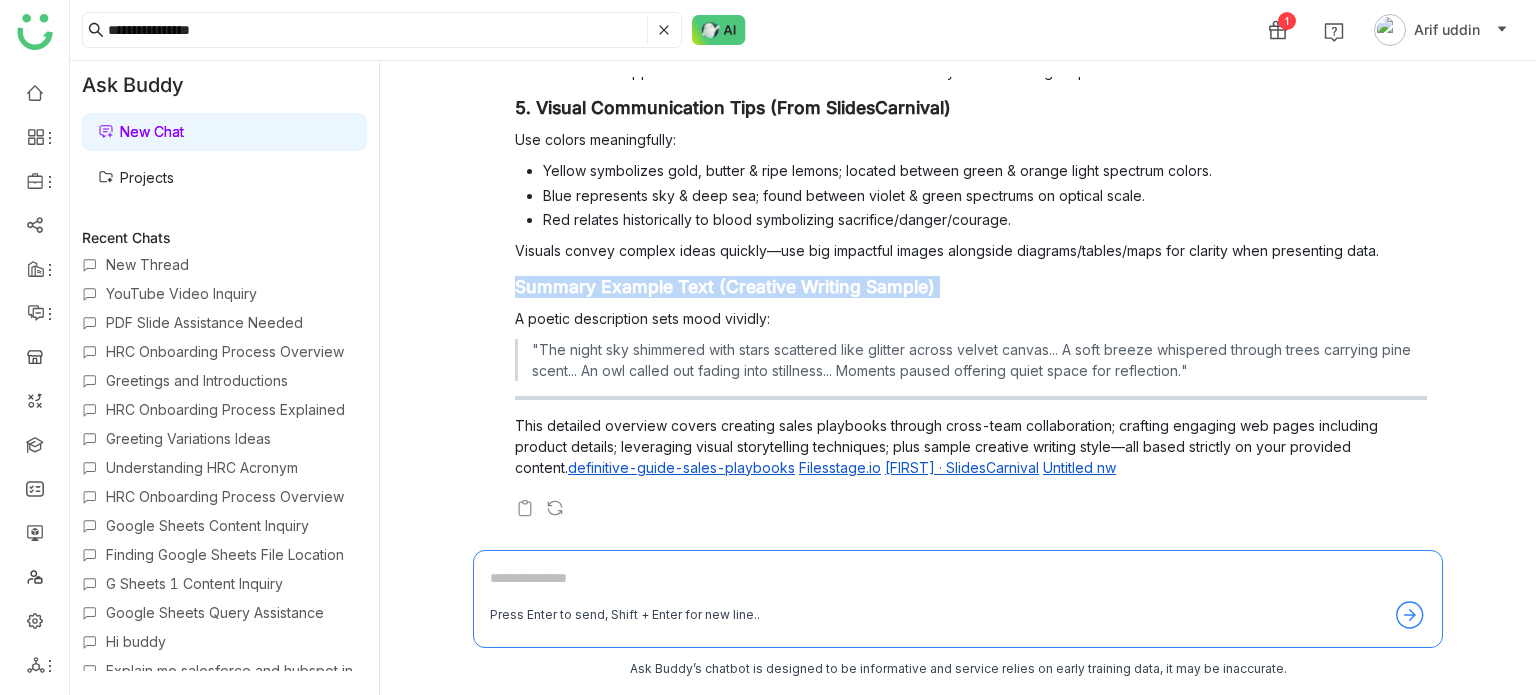 drag, startPoint x: 940, startPoint y: 279, endPoint x: 461, endPoint y: 289, distance: 479.10437 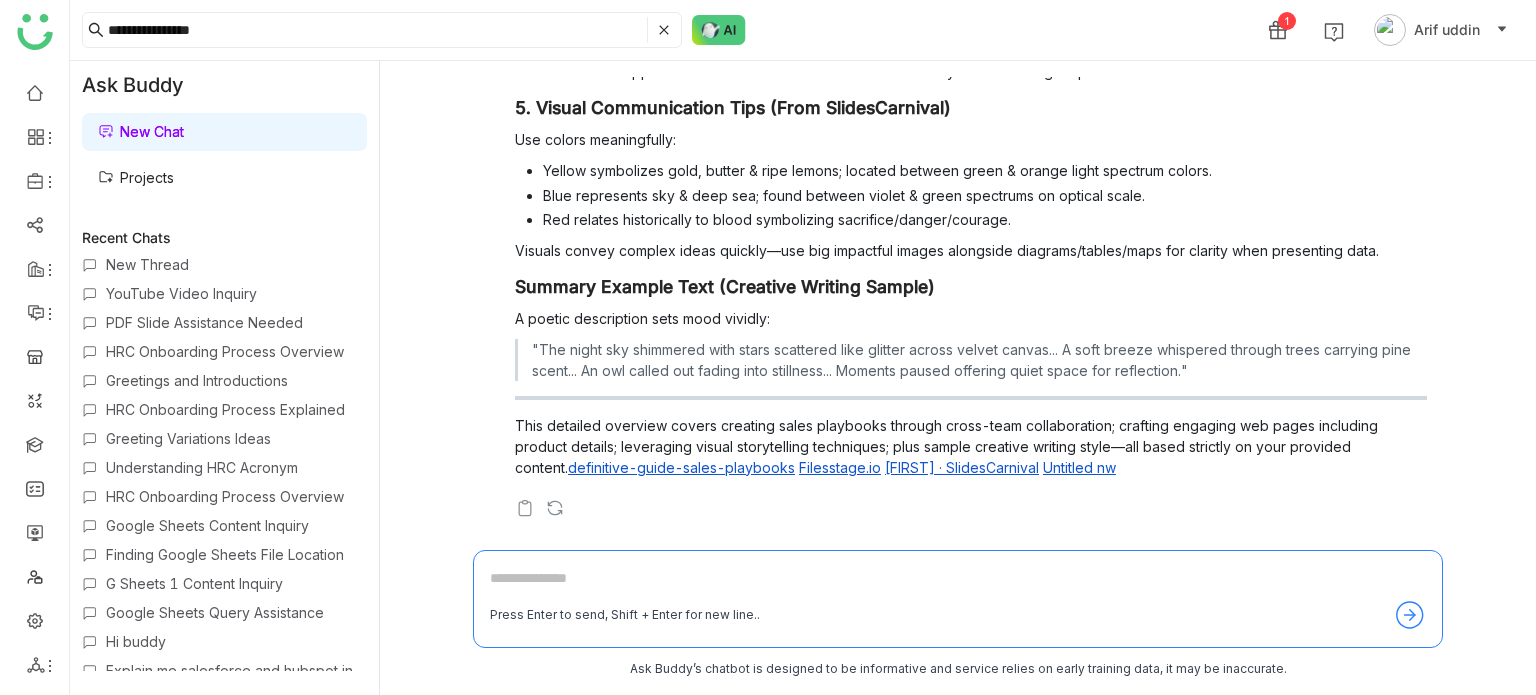 click on "Visuals convey complex ideas quickly—use big impactful images alongside diagrams/tables/maps for clarity when presenting data." at bounding box center [971, 250] 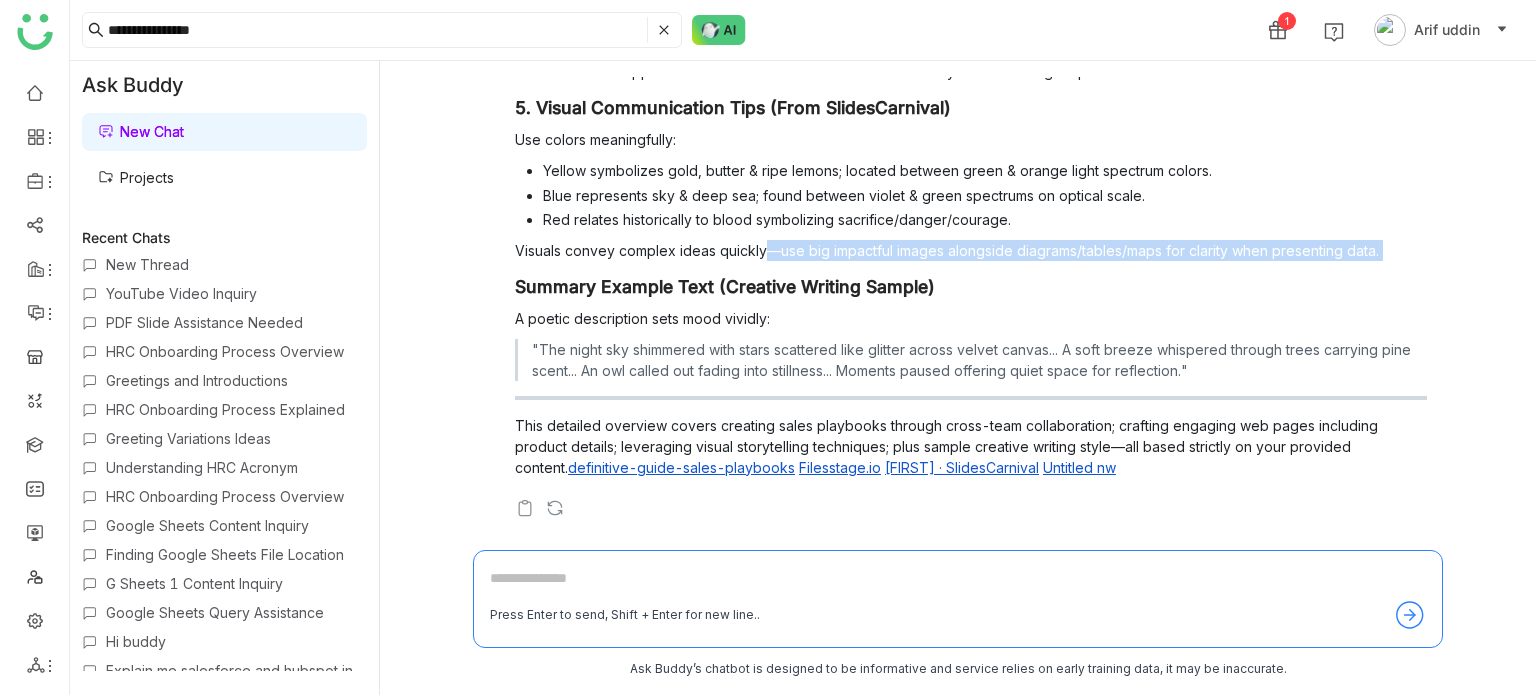 drag, startPoint x: 1388, startPoint y: 251, endPoint x: 768, endPoint y: 246, distance: 620.02014 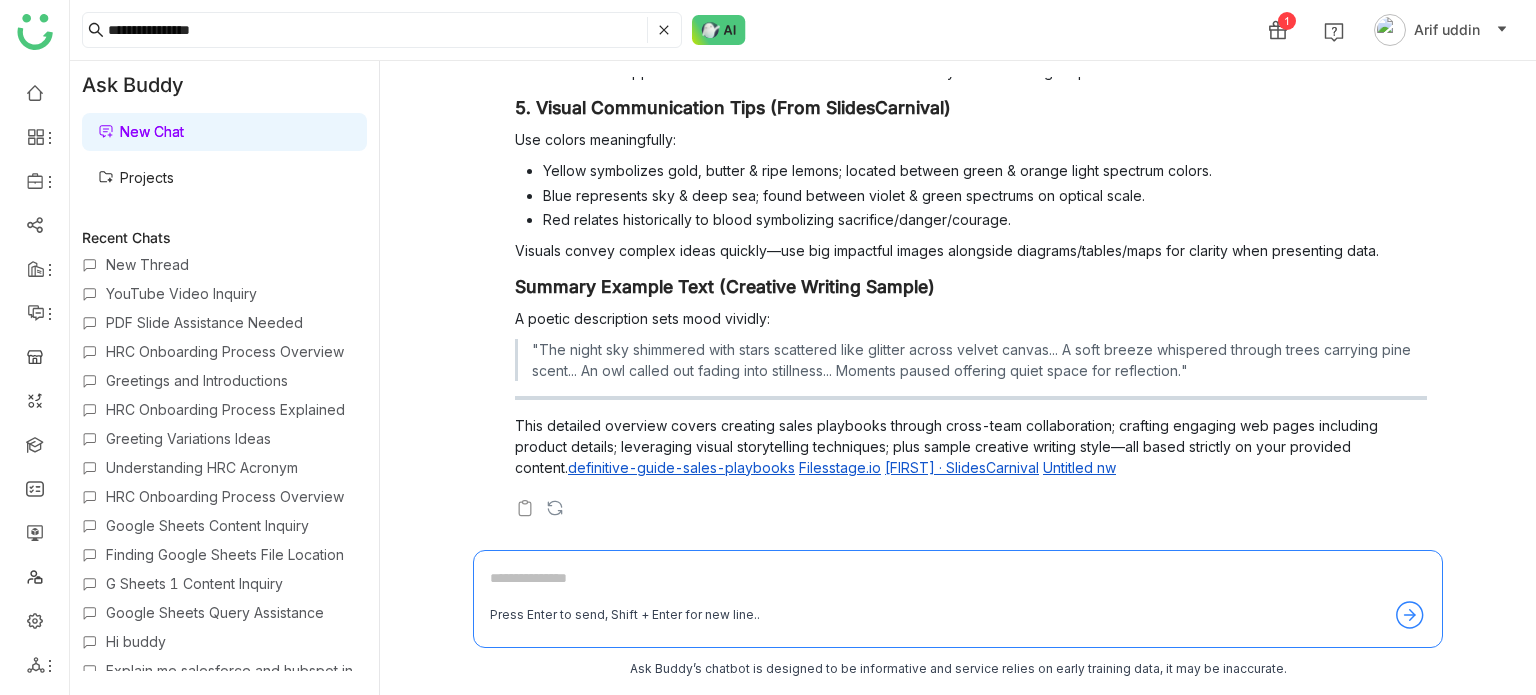 click on "Detailed Description
Based on the provided content, here are detailed descriptions of key topics covered:
1. Creating a Sales Playbook
Cross-functional Support: To create an effective sales playbook, you need support from multiple departments and an executive sponsor to ensure commitment.
Informal Survey Process: Instead of digital surveys, conduct one-on-one interviews with sellers, marketers, finance, and customer care teams. Walk through the entire buyer journey phase by phase asking:
Are they involved in this part? Should they be?
How are they involved?
Are their processes documented?
What challenges do they face?
How can these processes improve?
Any additional insights?
Goal:  Gain a comprehensive understanding of pain points for both internal staff and customers across the full buyer journey to build a well-informed playbook." at bounding box center [950, -263] 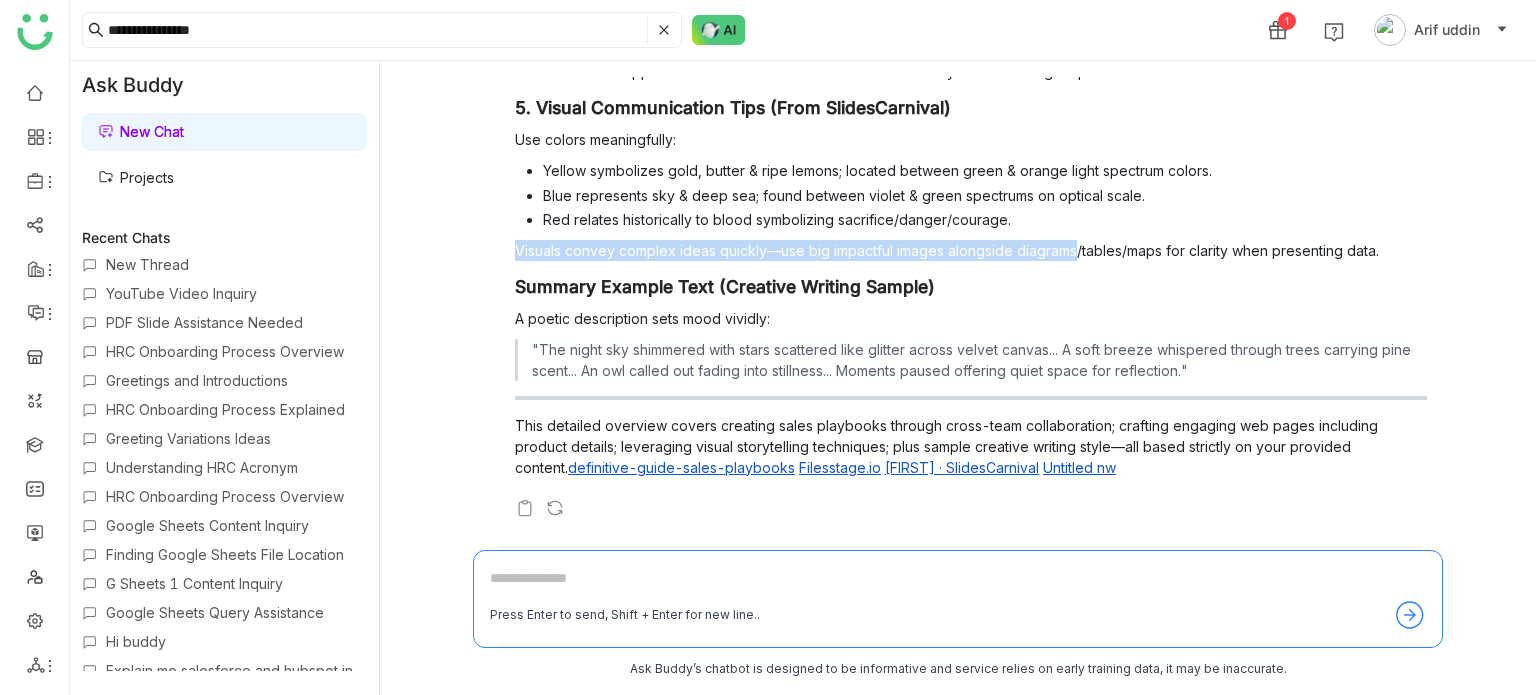 drag, startPoint x: 512, startPoint y: 250, endPoint x: 1039, endPoint y: 251, distance: 527.001 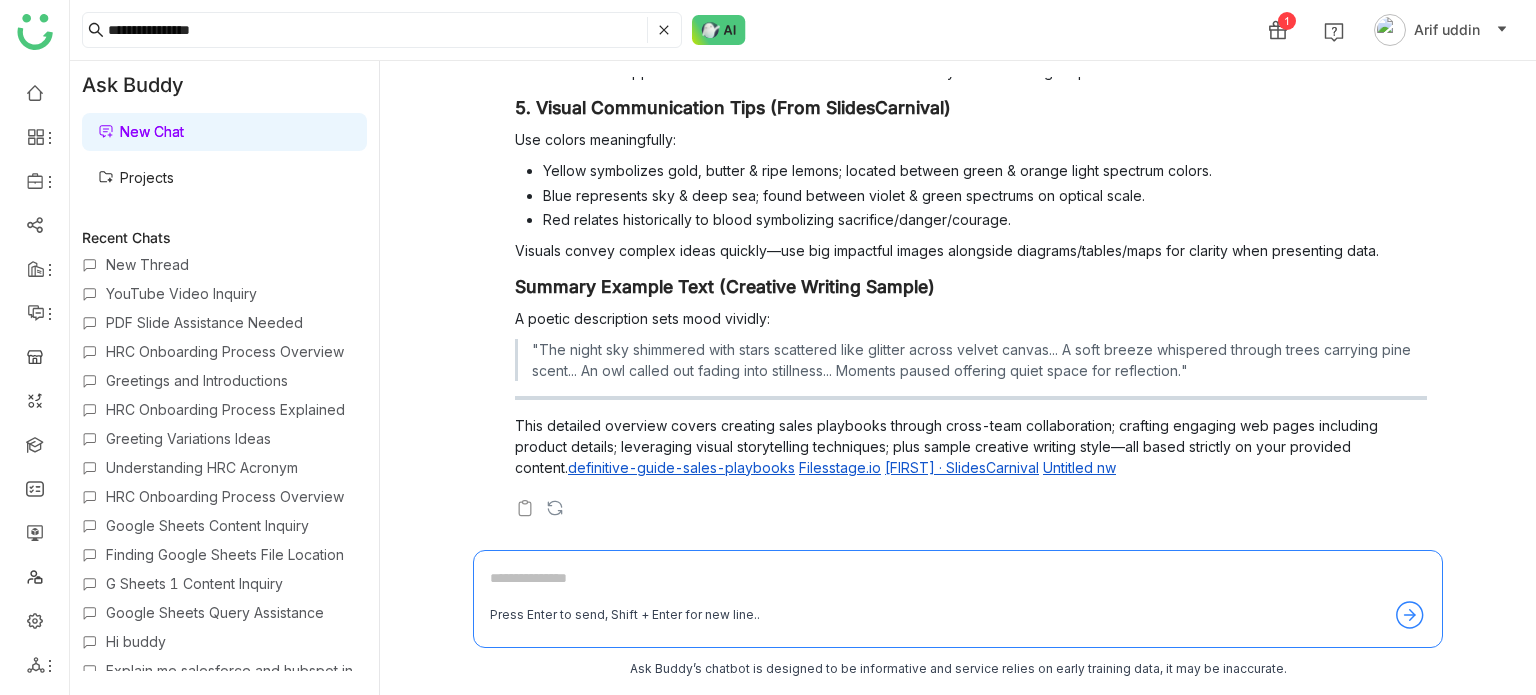 click on "Visuals convey complex ideas quickly—use big impactful images alongside diagrams/tables/maps for clarity when presenting data." at bounding box center [971, 250] 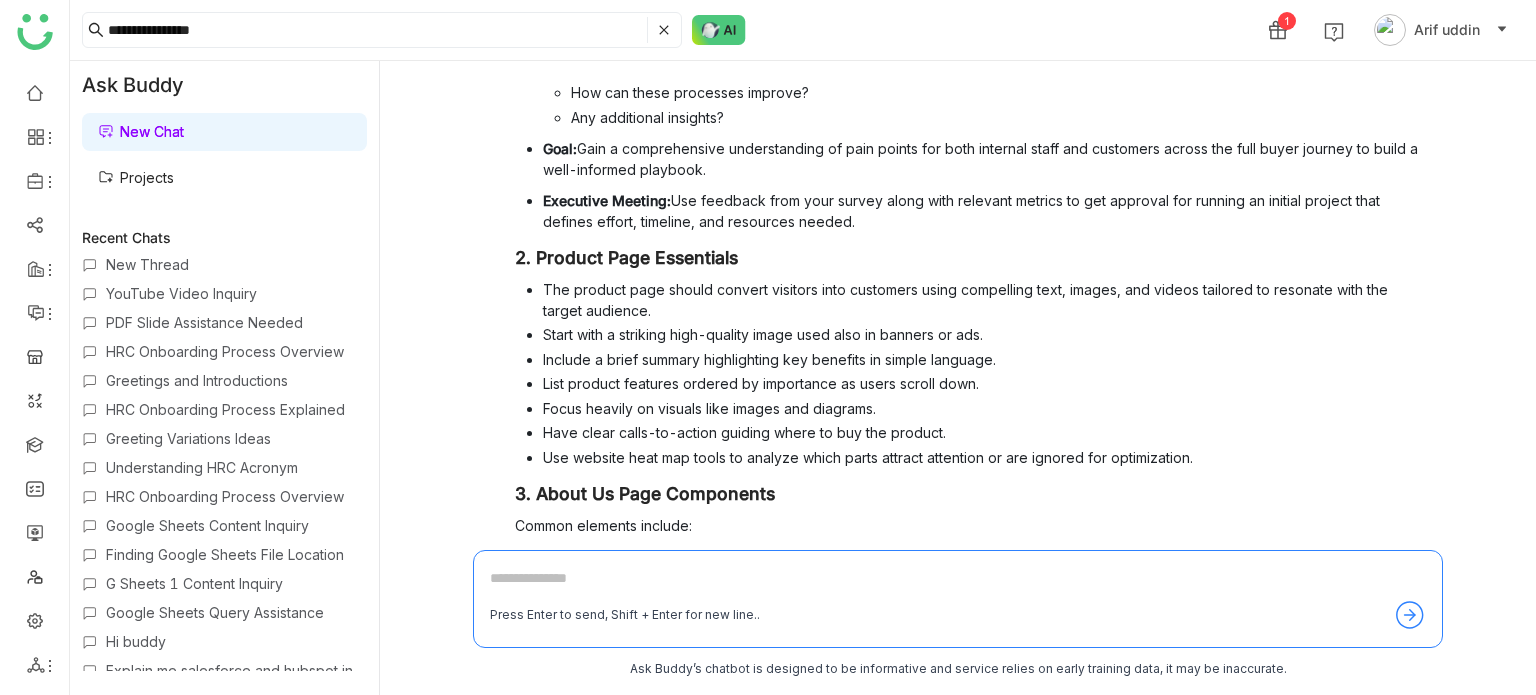 scroll, scrollTop: 692, scrollLeft: 0, axis: vertical 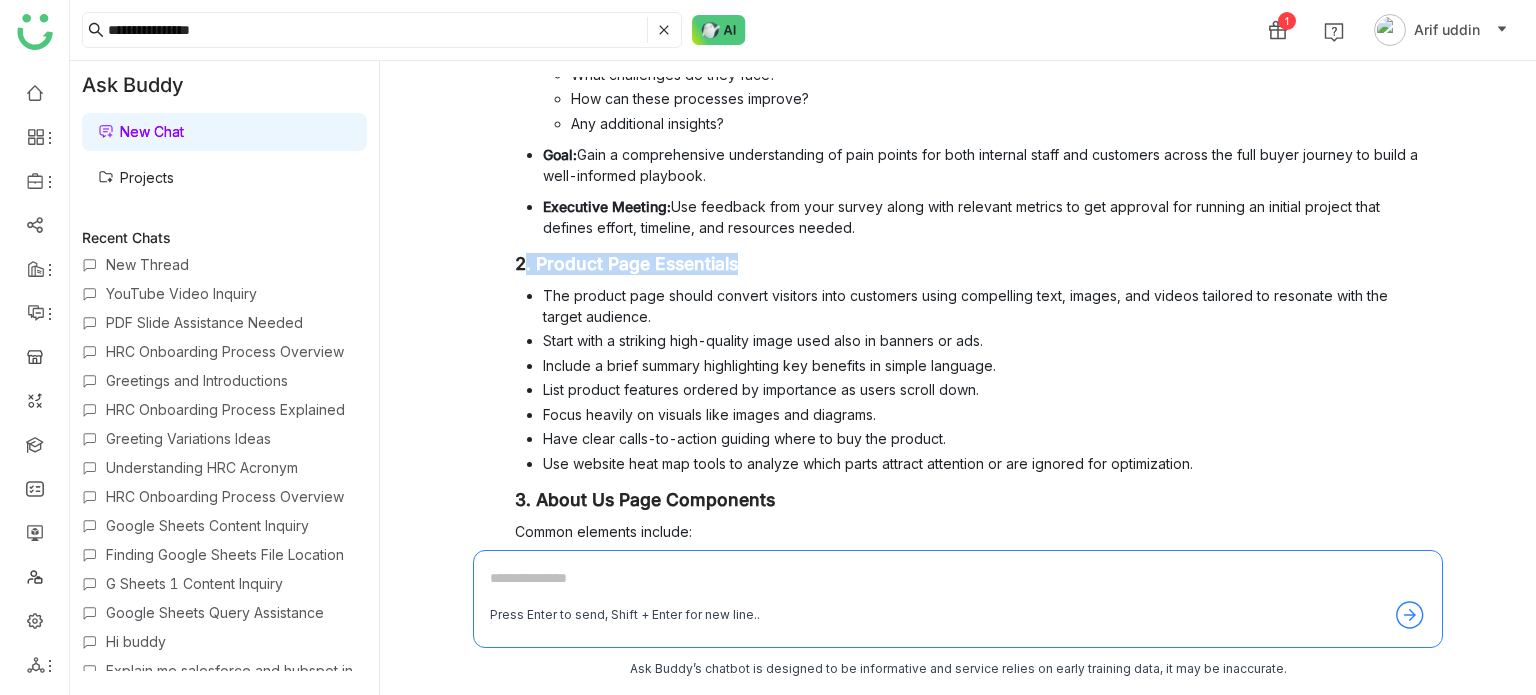 drag, startPoint x: 740, startPoint y: 277, endPoint x: 520, endPoint y: 281, distance: 220.03636 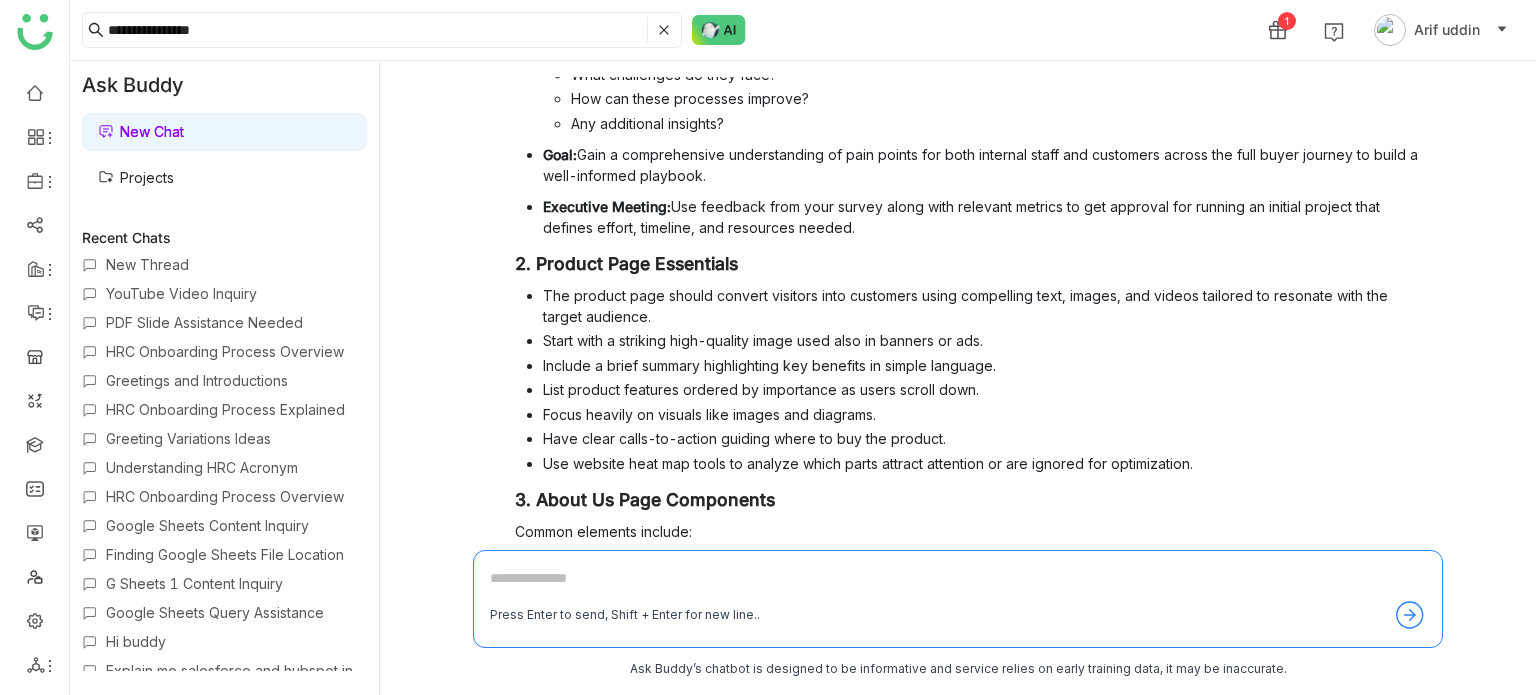 click on "Detailed Description
Based on the provided content, here are detailed descriptions of key topics covered:
1. Creating a Sales Playbook
Cross-functional Support: To create an effective sales playbook, you need support from multiple departments and an executive sponsor to ensure commitment.
Informal Survey Process: Instead of digital surveys, conduct one-on-one interviews with sellers, marketers, finance, and customer care teams. Walk through the entire buyer journey phase by phase asking:
Are they involved in this part? Should they be?
How are they involved?
Are their processes documented?
What challenges do they face?
How can these processes improve?
Any additional insights?
Goal:  Gain a comprehensive understanding of pain points for both internal staff and customers across the full buyer journey to build a well-informed playbook." at bounding box center (950, 535) 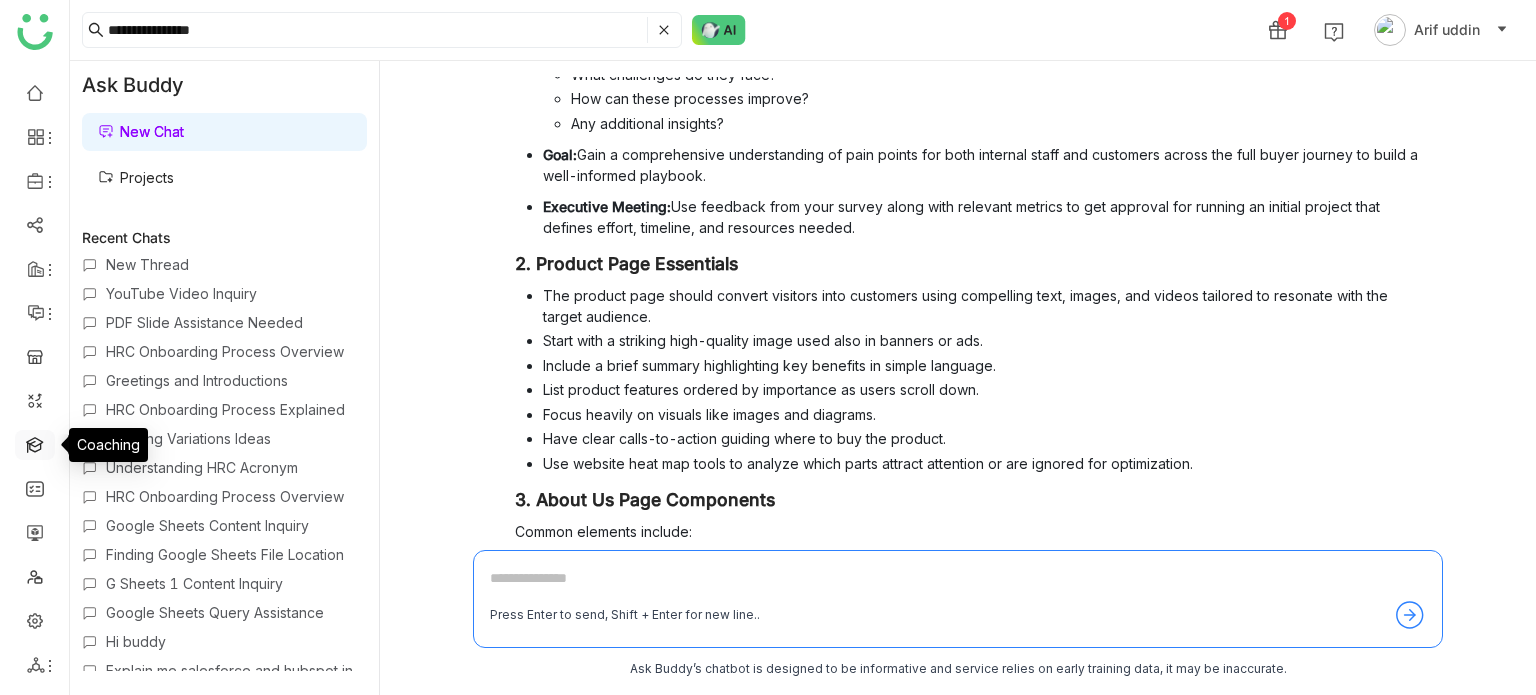 click at bounding box center (35, 443) 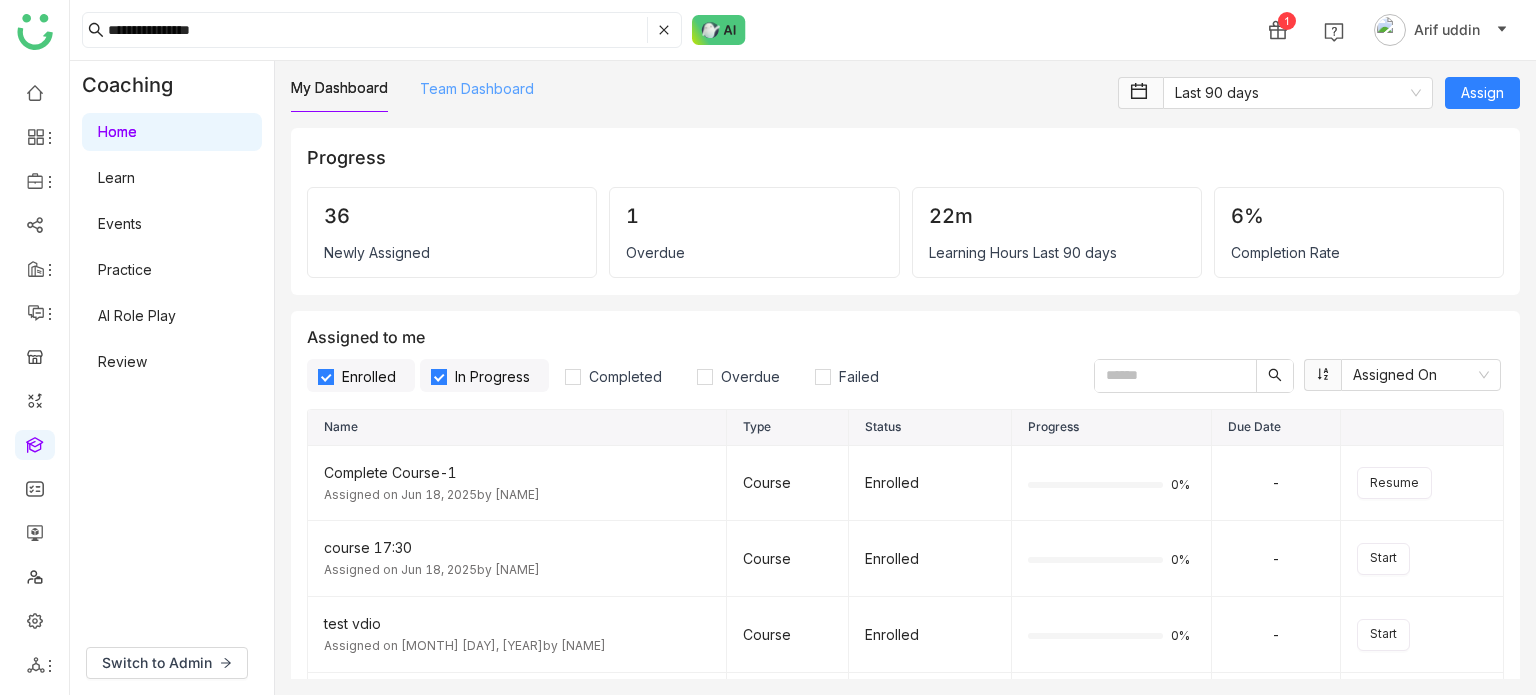 click on "Team Dashboard" at bounding box center [477, 88] 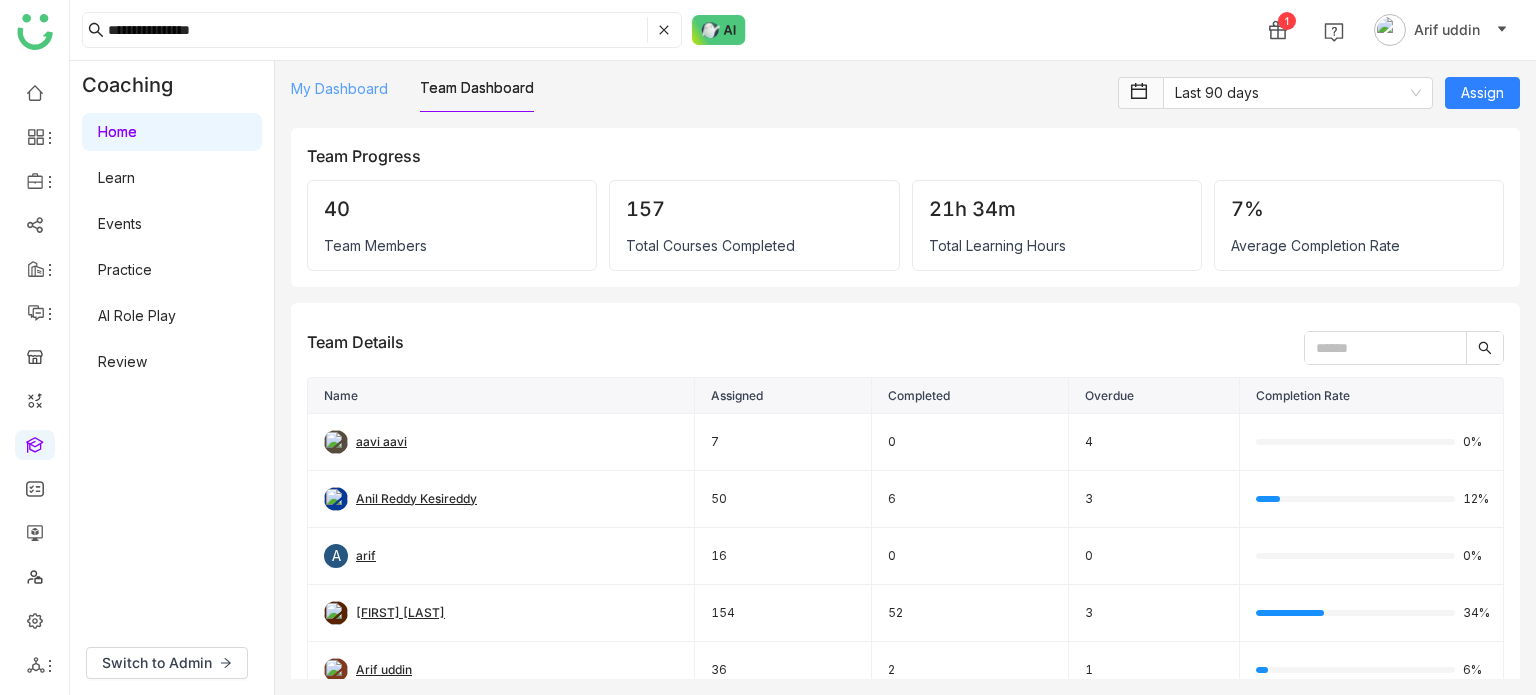 click on "My Dashboard" at bounding box center [339, 88] 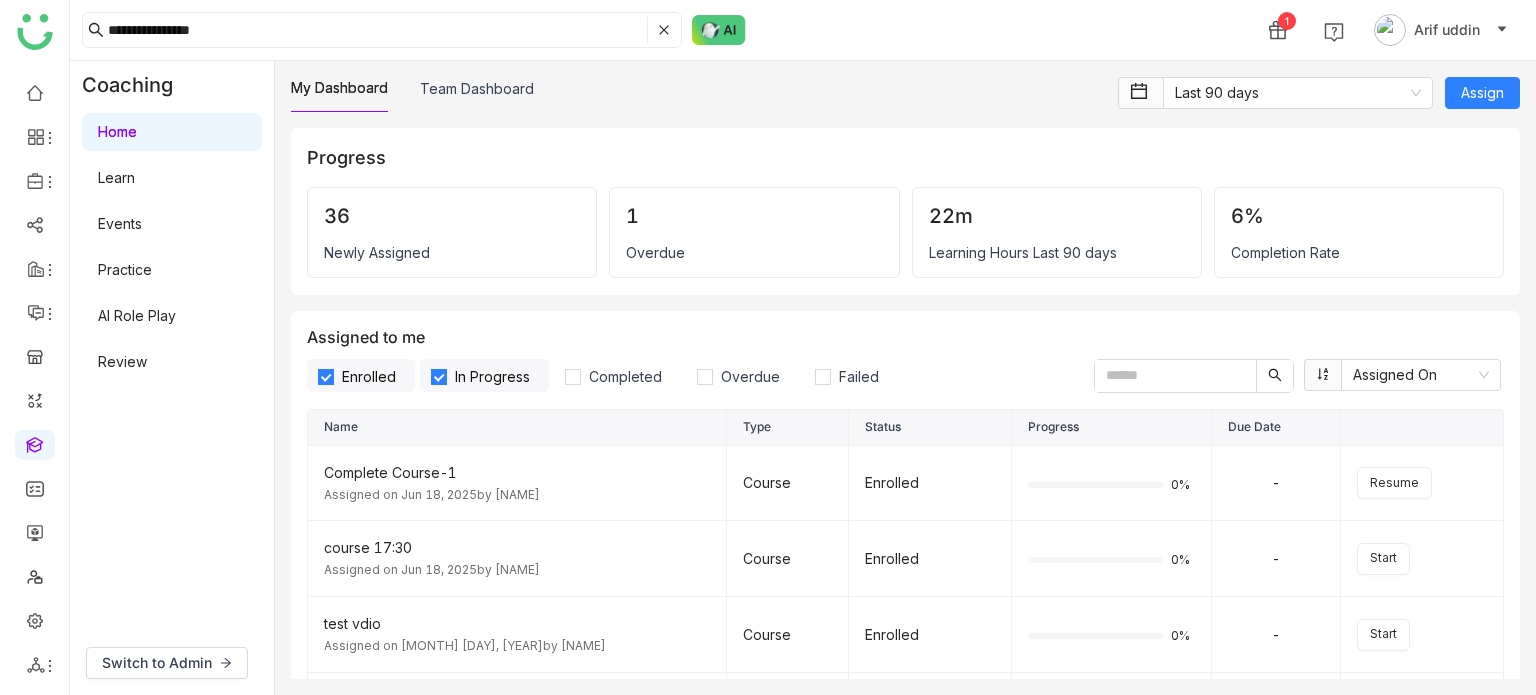 click on "Learn" at bounding box center [116, 177] 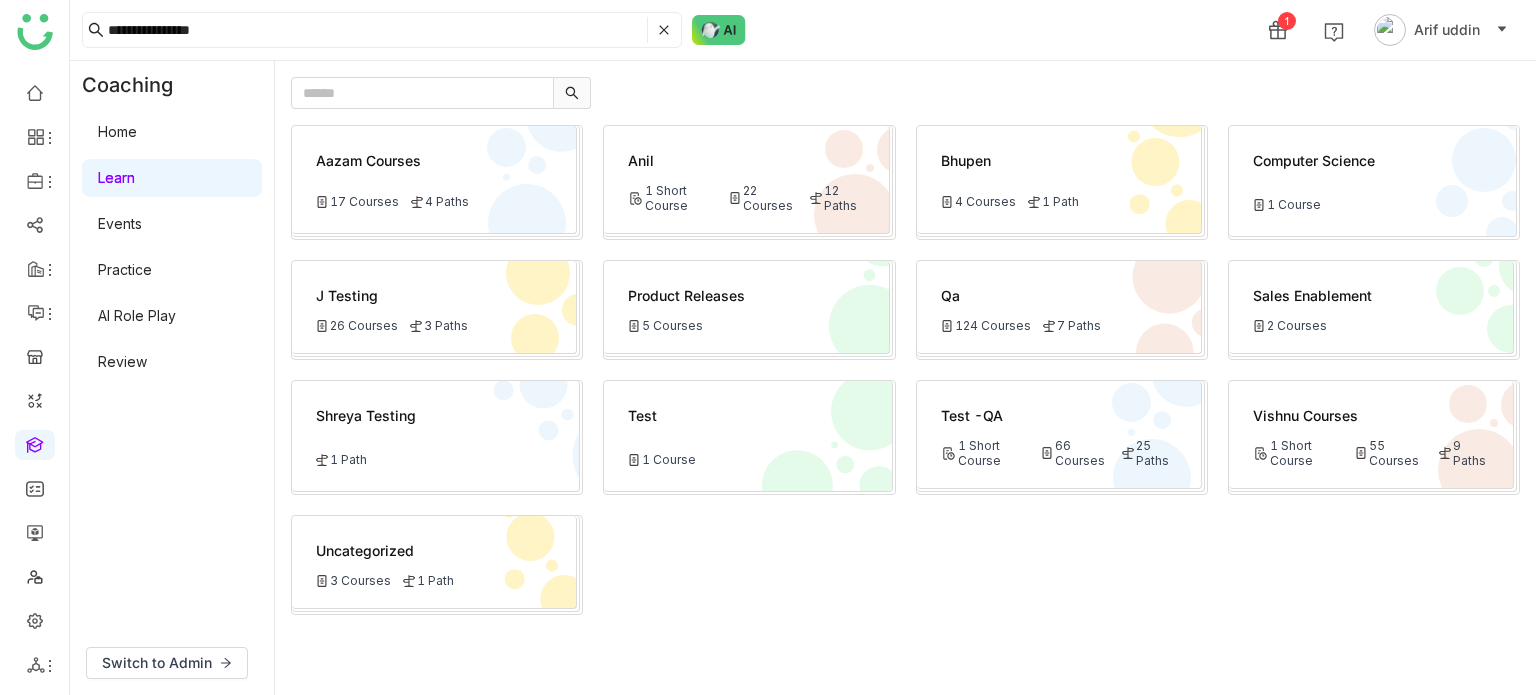 click on "Qa
124 Courses
7 Paths" 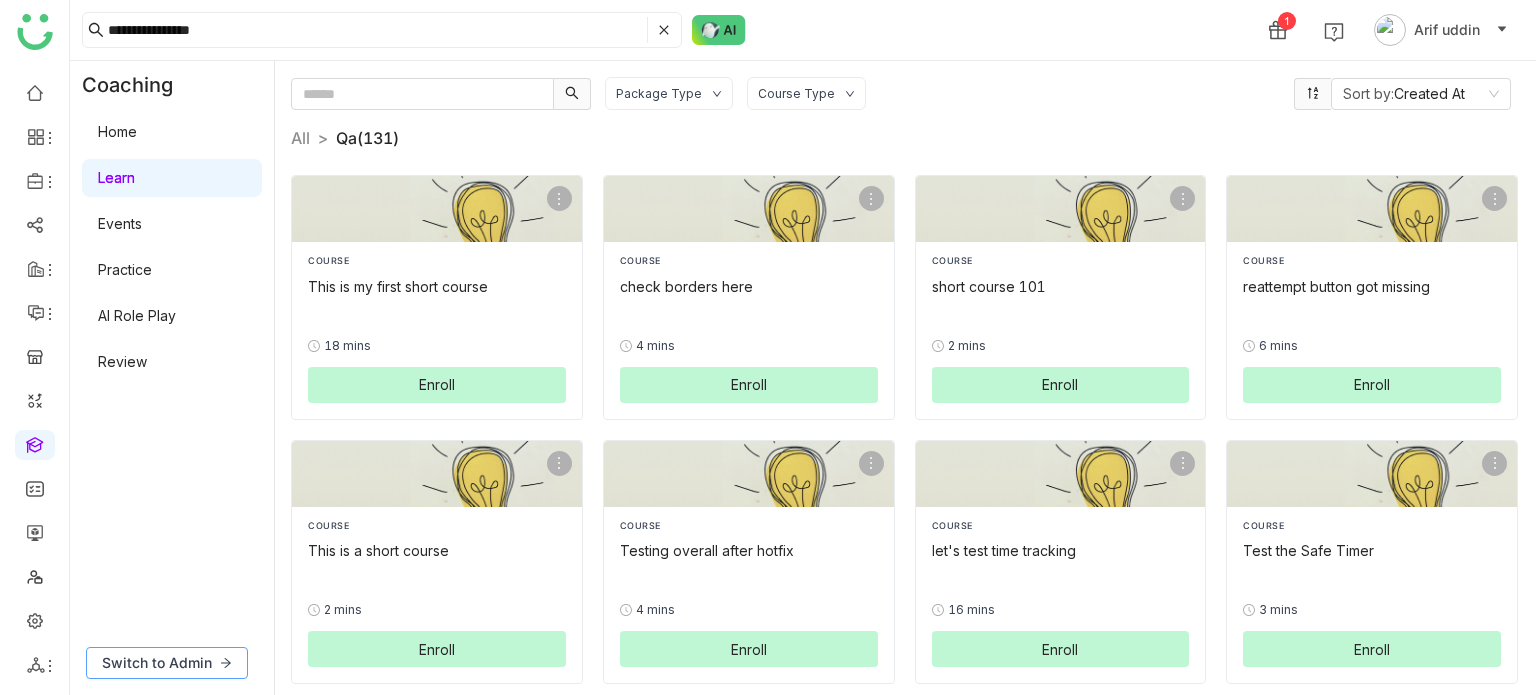 click on "Switch to Admin" 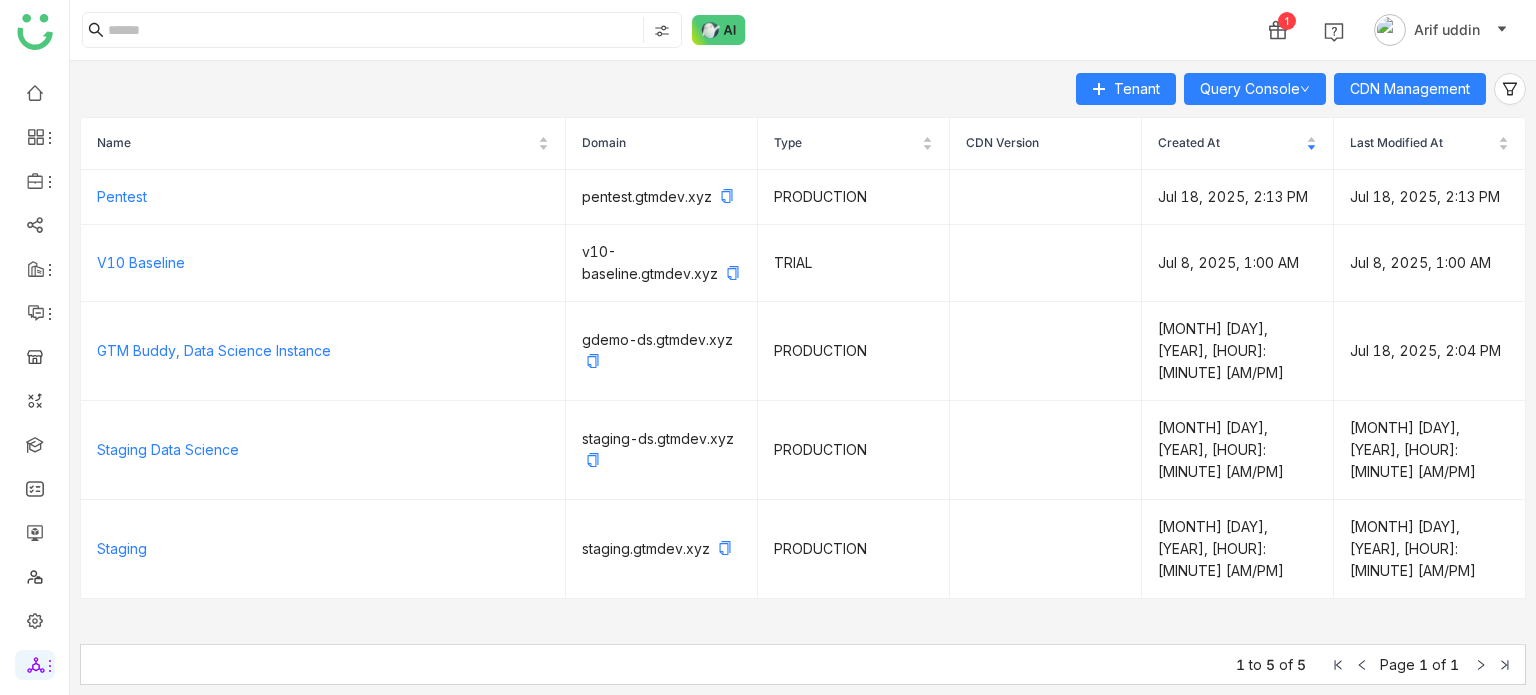 scroll, scrollTop: 0, scrollLeft: 0, axis: both 